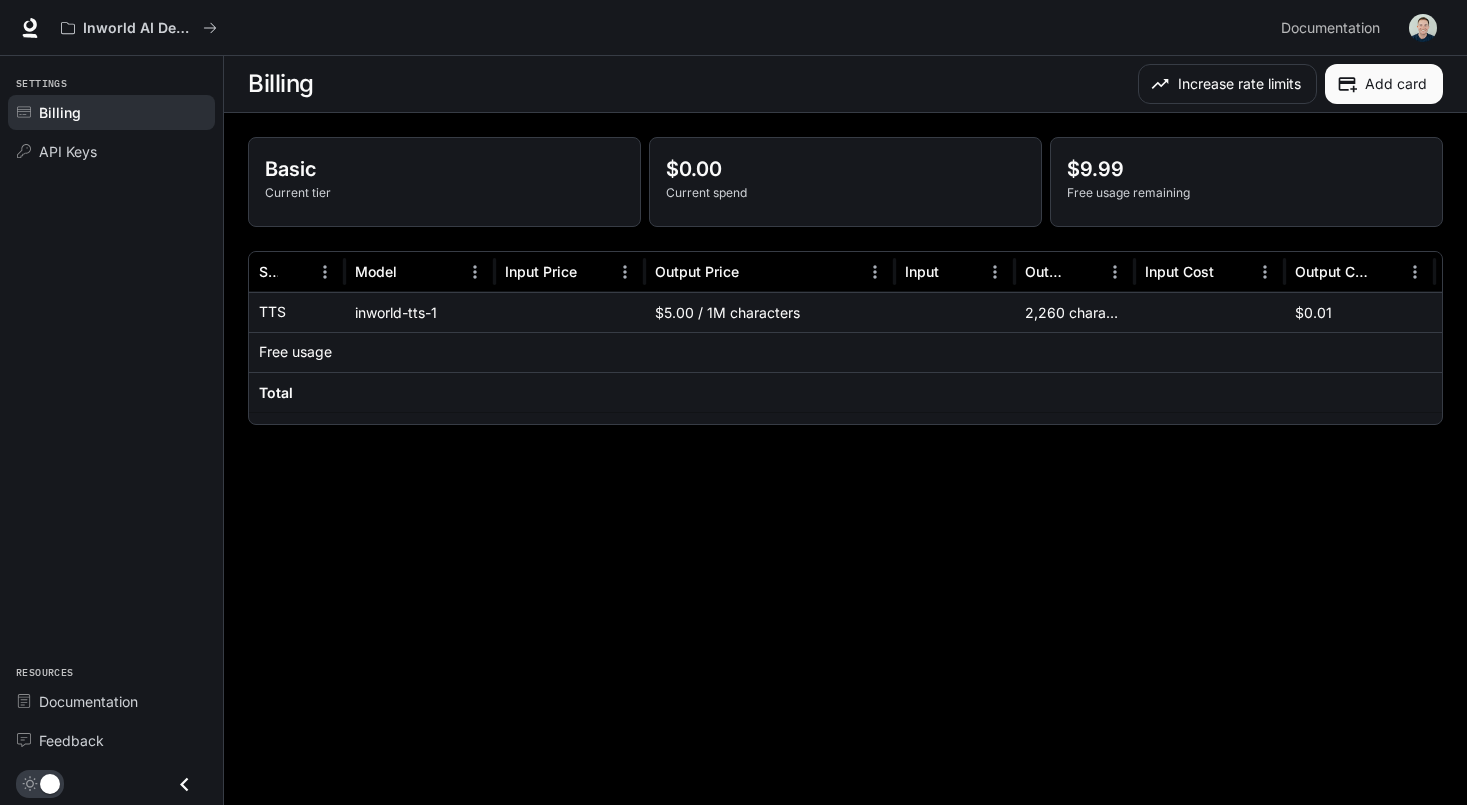 scroll, scrollTop: 0, scrollLeft: 0, axis: both 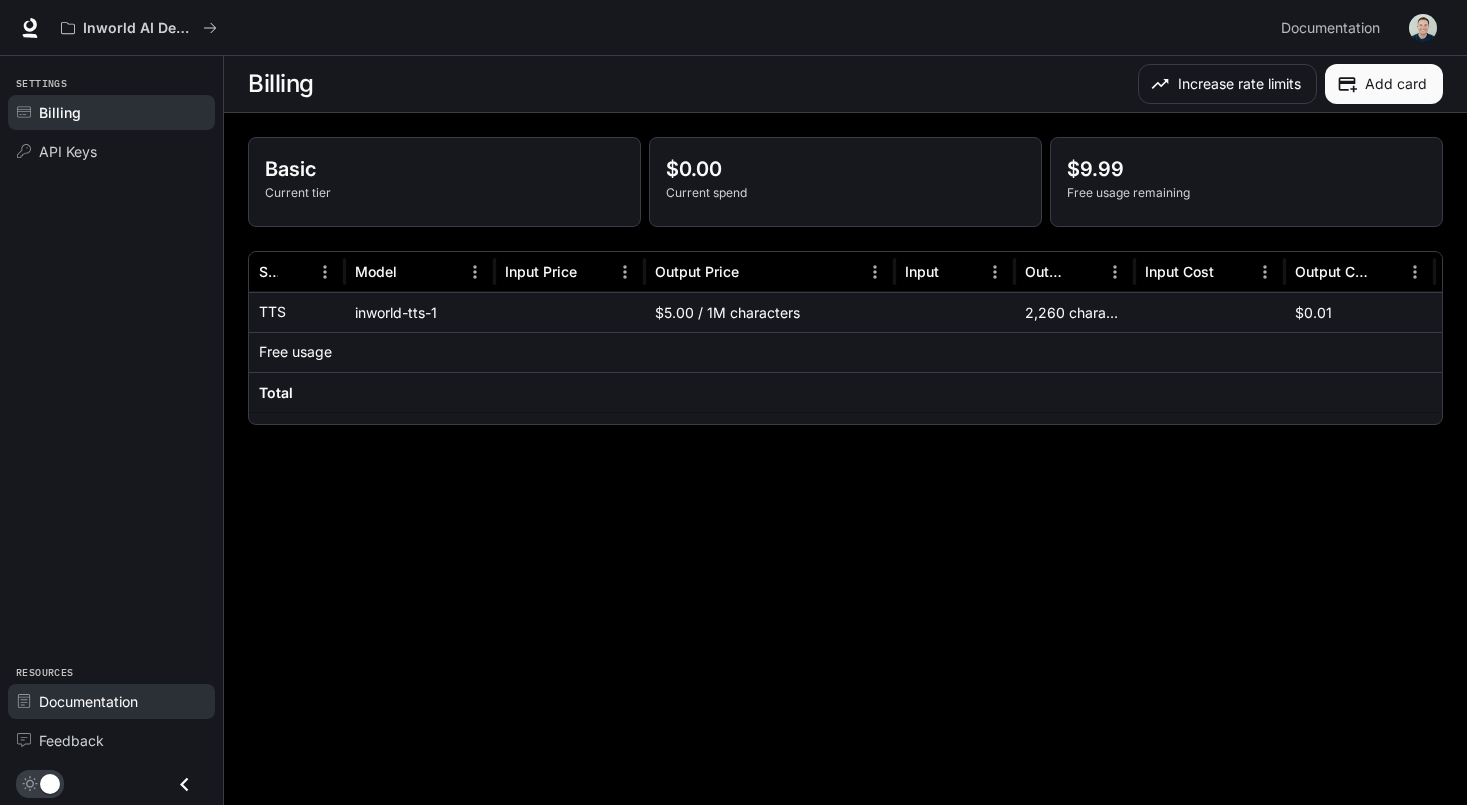 click on "Documentation" at bounding box center [88, 701] 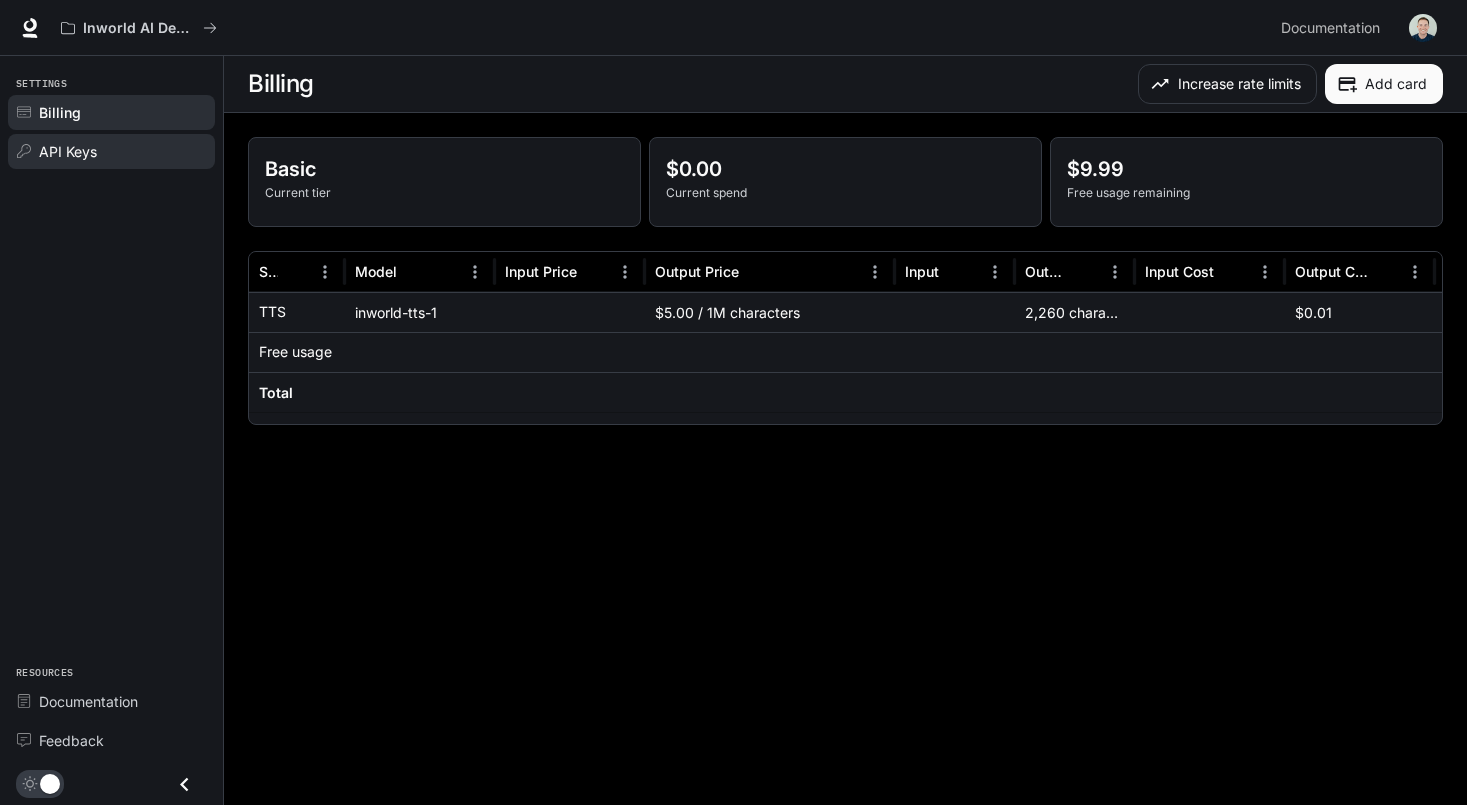 click on "API Keys" at bounding box center (68, 151) 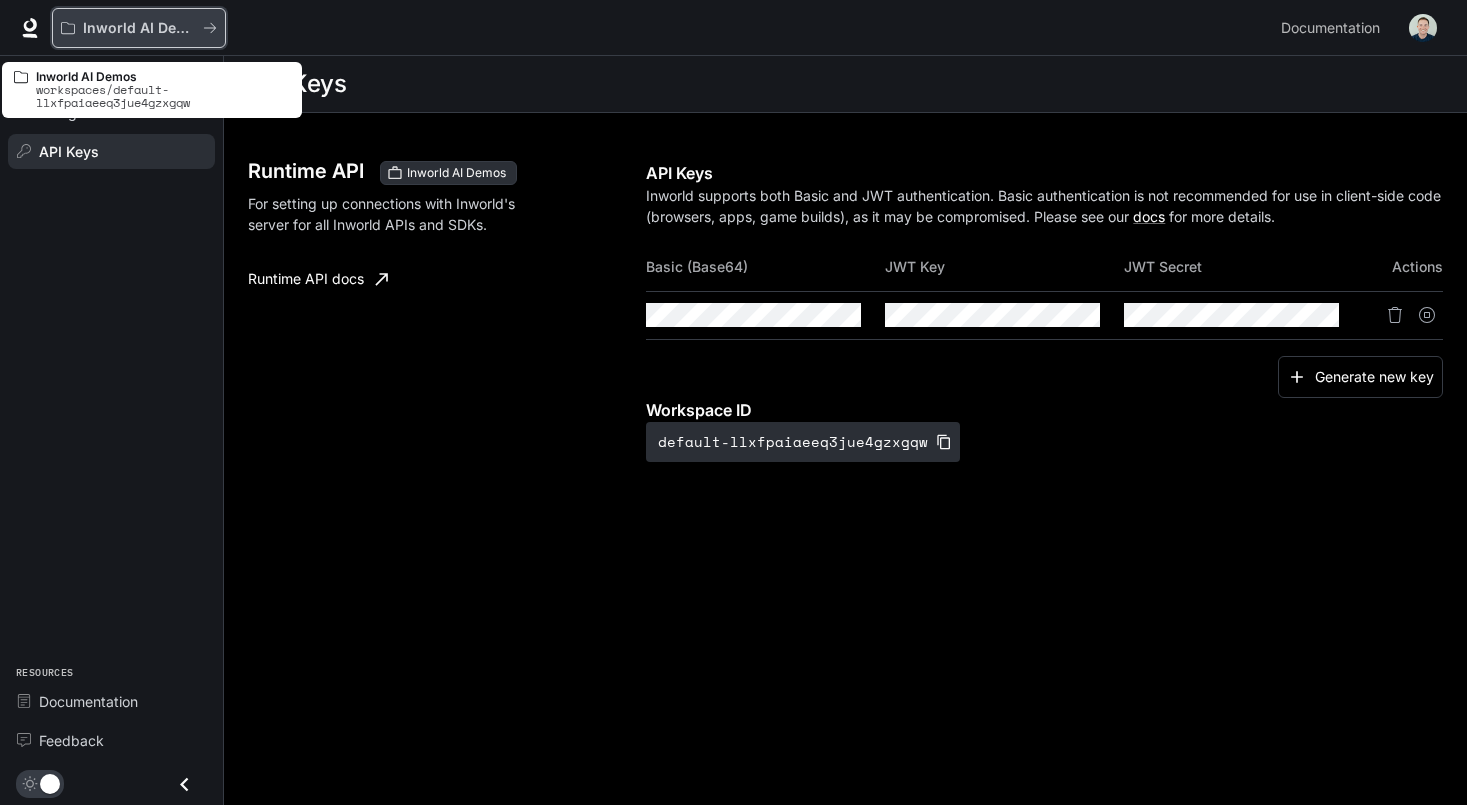 click on "Inworld AI Demos" at bounding box center [139, 28] 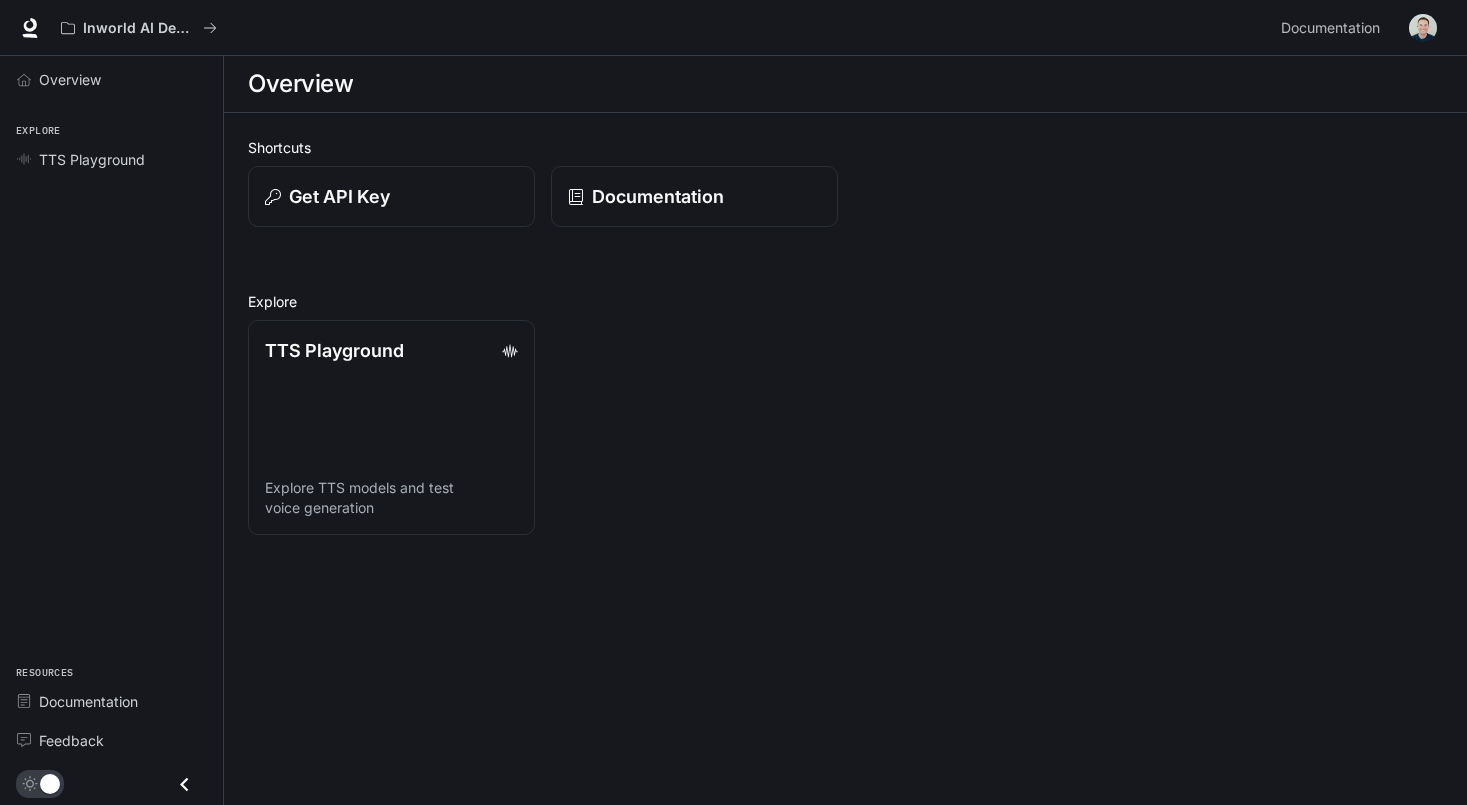 click 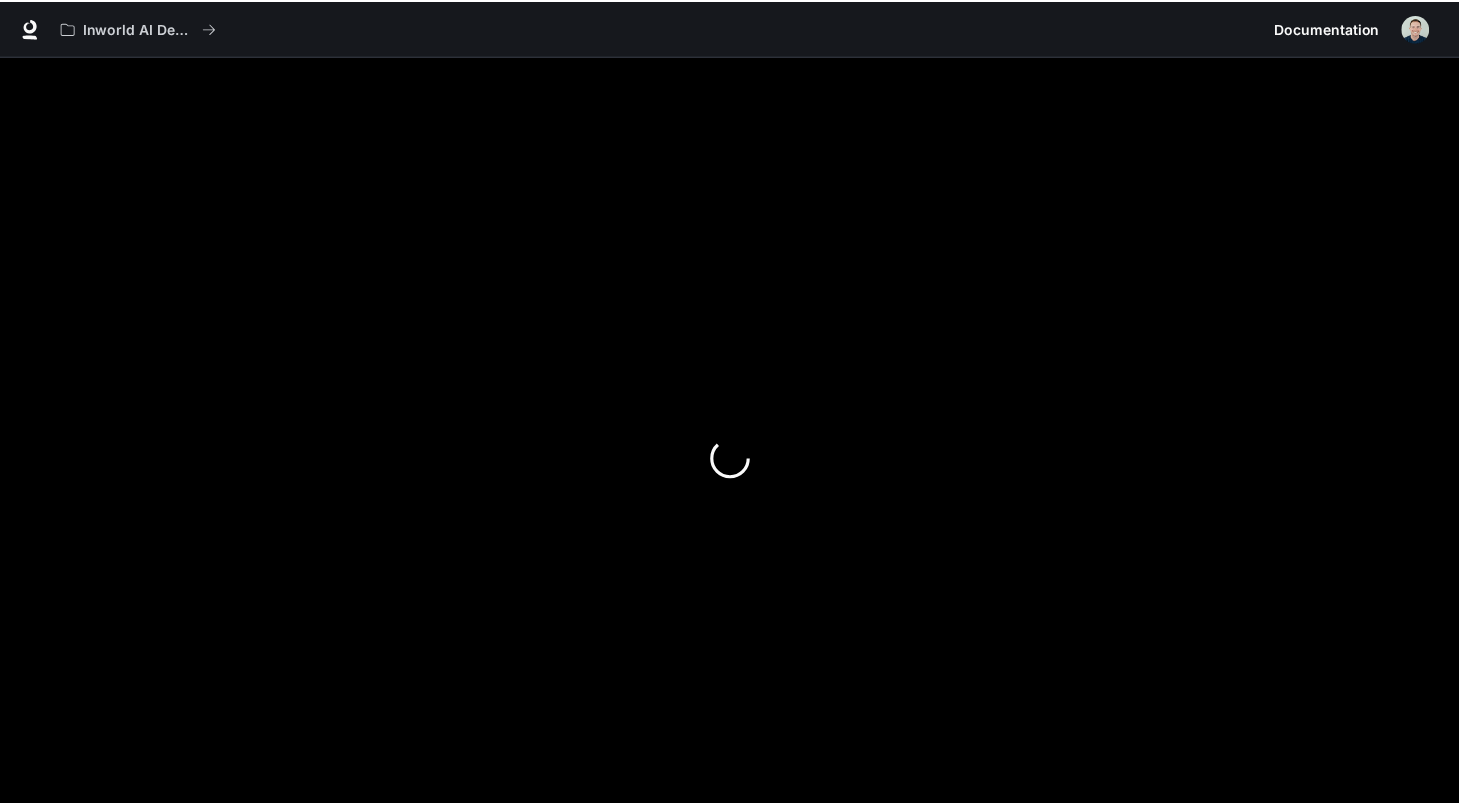 scroll, scrollTop: 0, scrollLeft: 0, axis: both 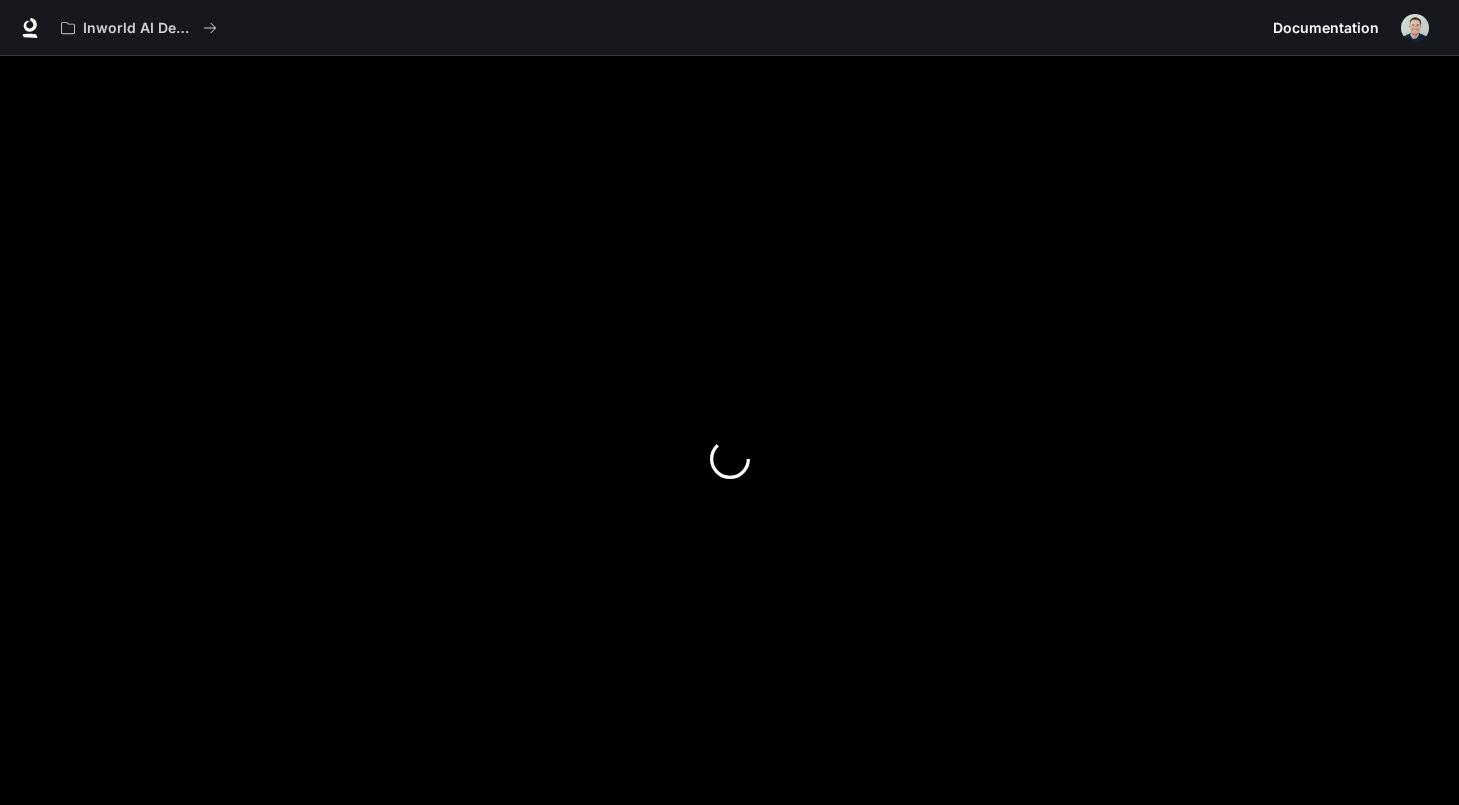 click on "Documentation Documentation" at bounding box center [1326, 28] 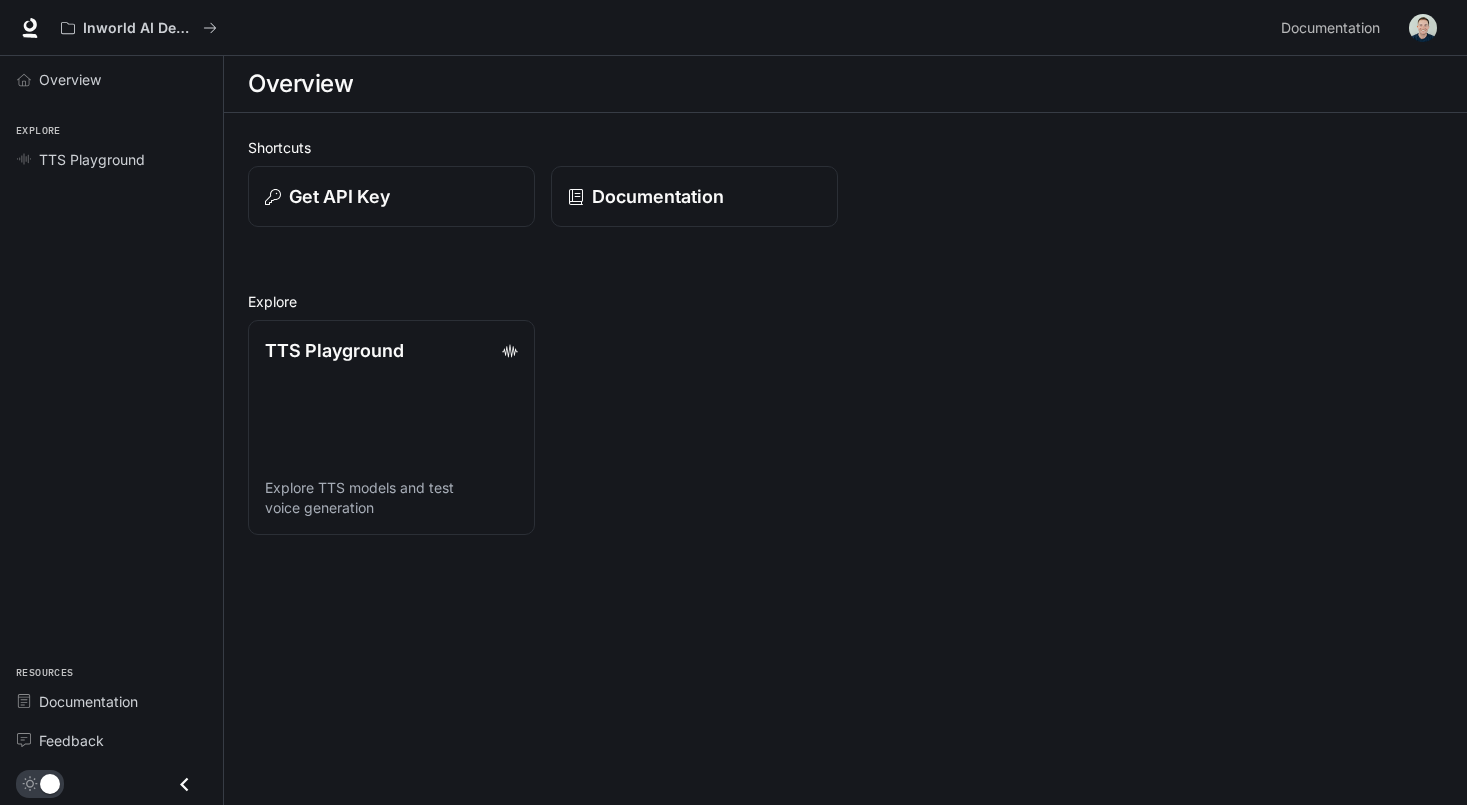 scroll, scrollTop: 0, scrollLeft: 0, axis: both 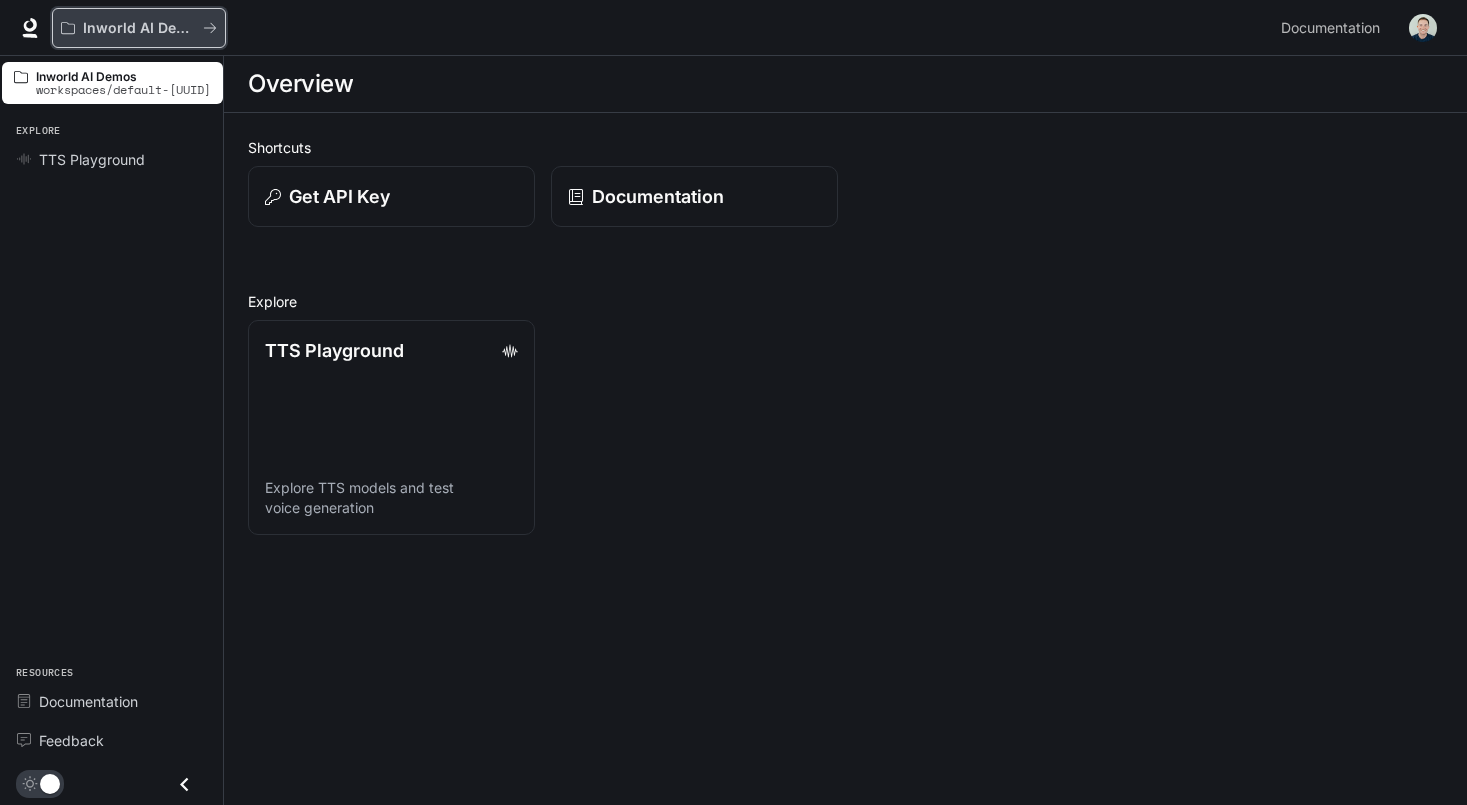 click on "Inworld AI Demos" at bounding box center [139, 28] 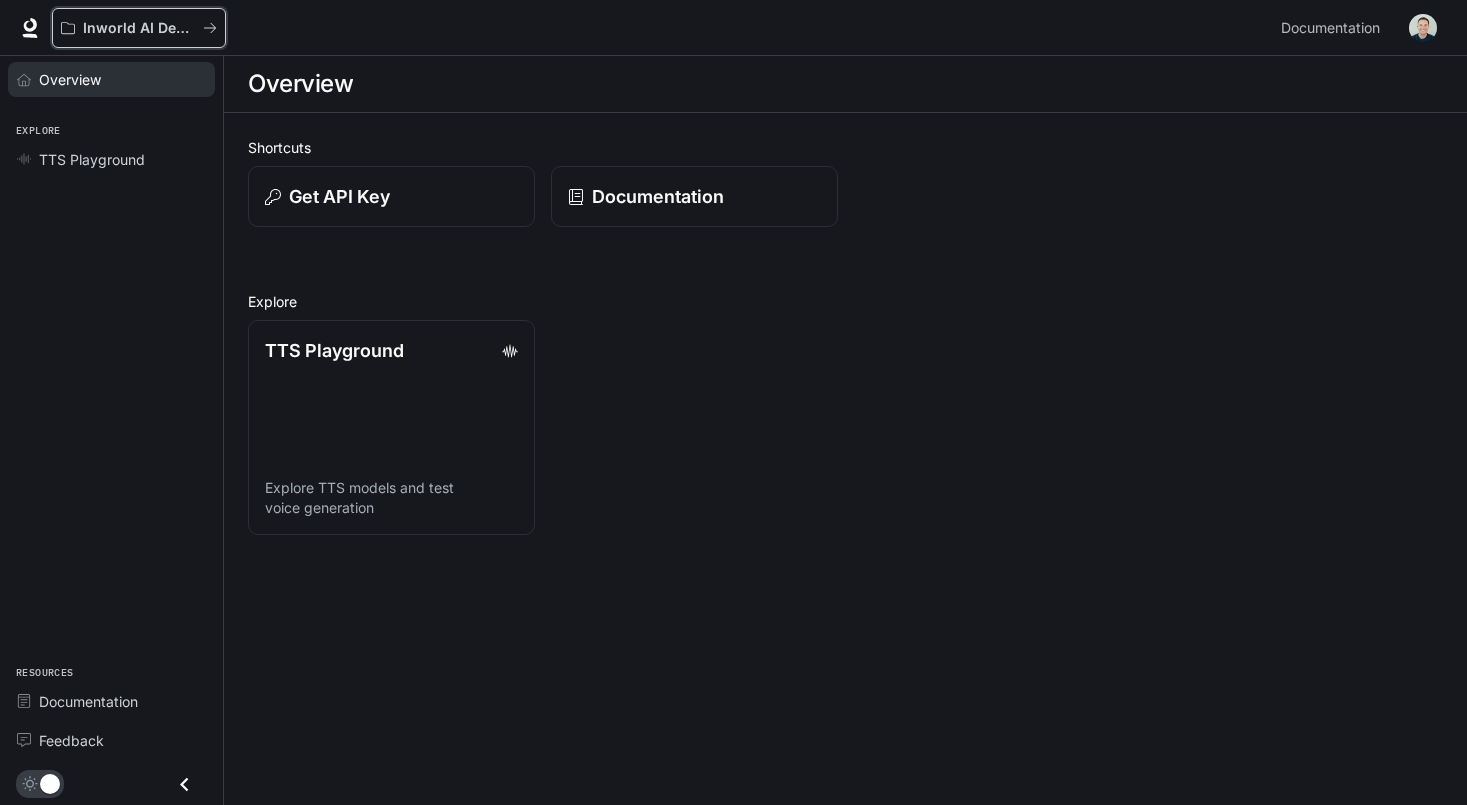 click 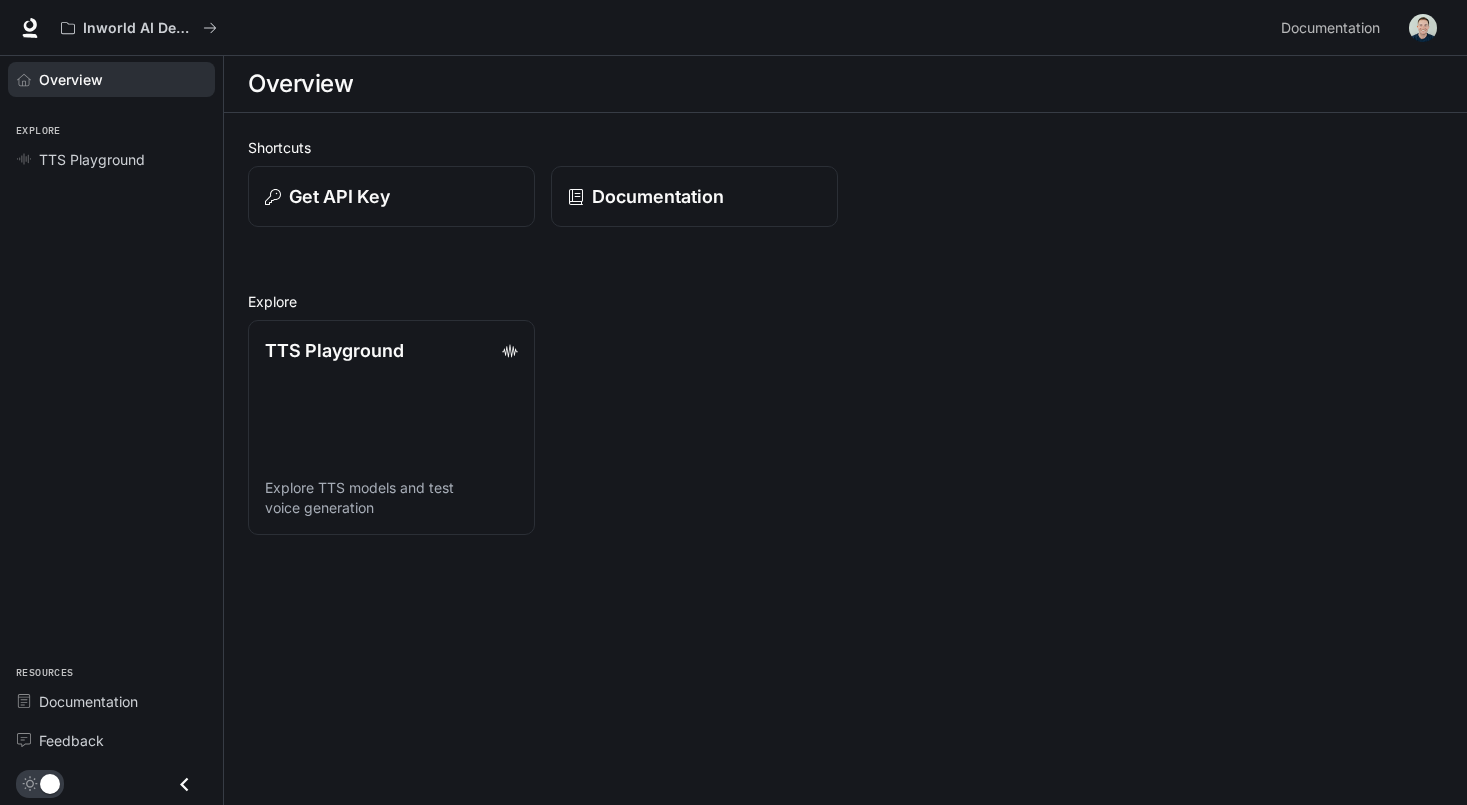 click on "Overview" at bounding box center (71, 79) 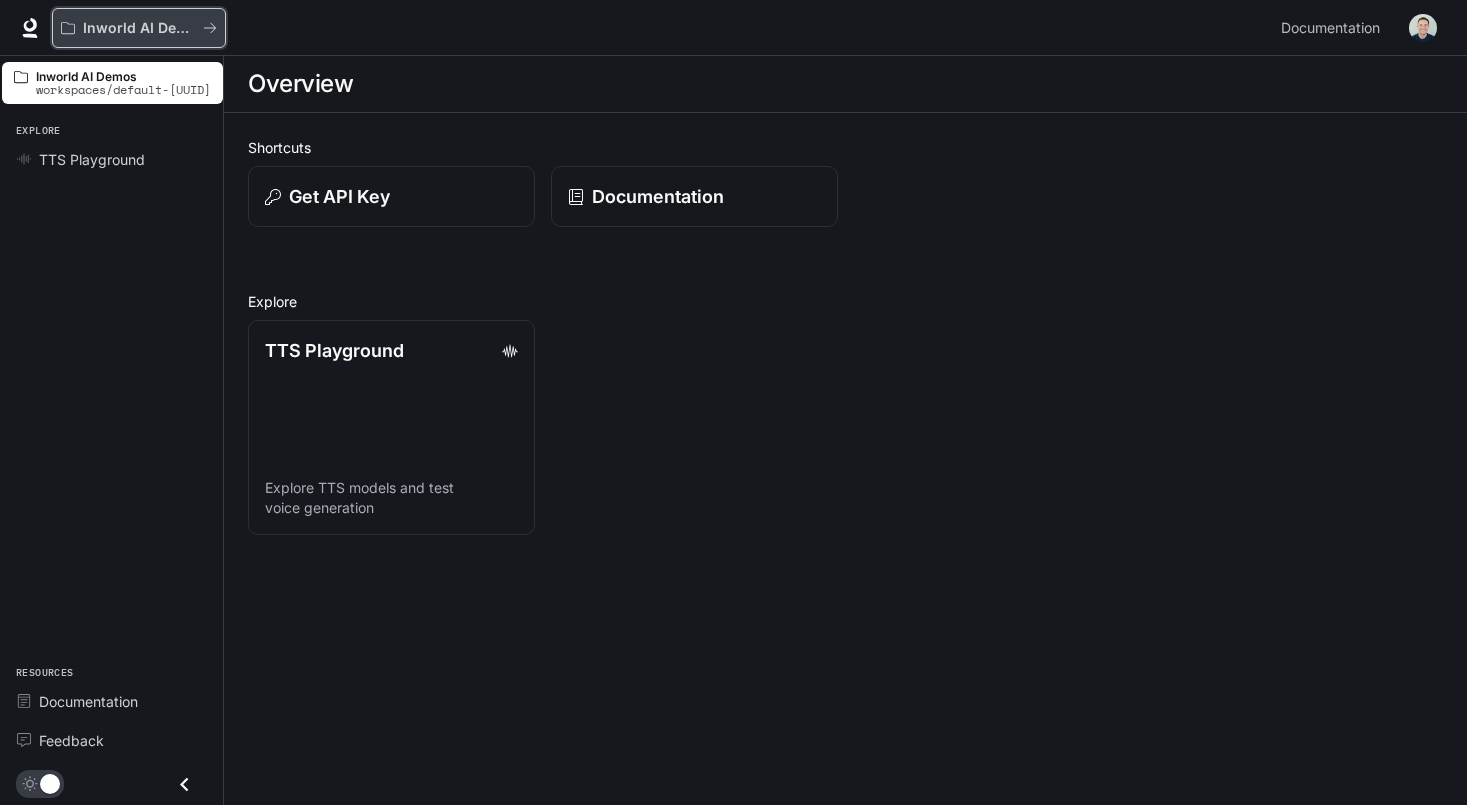 click 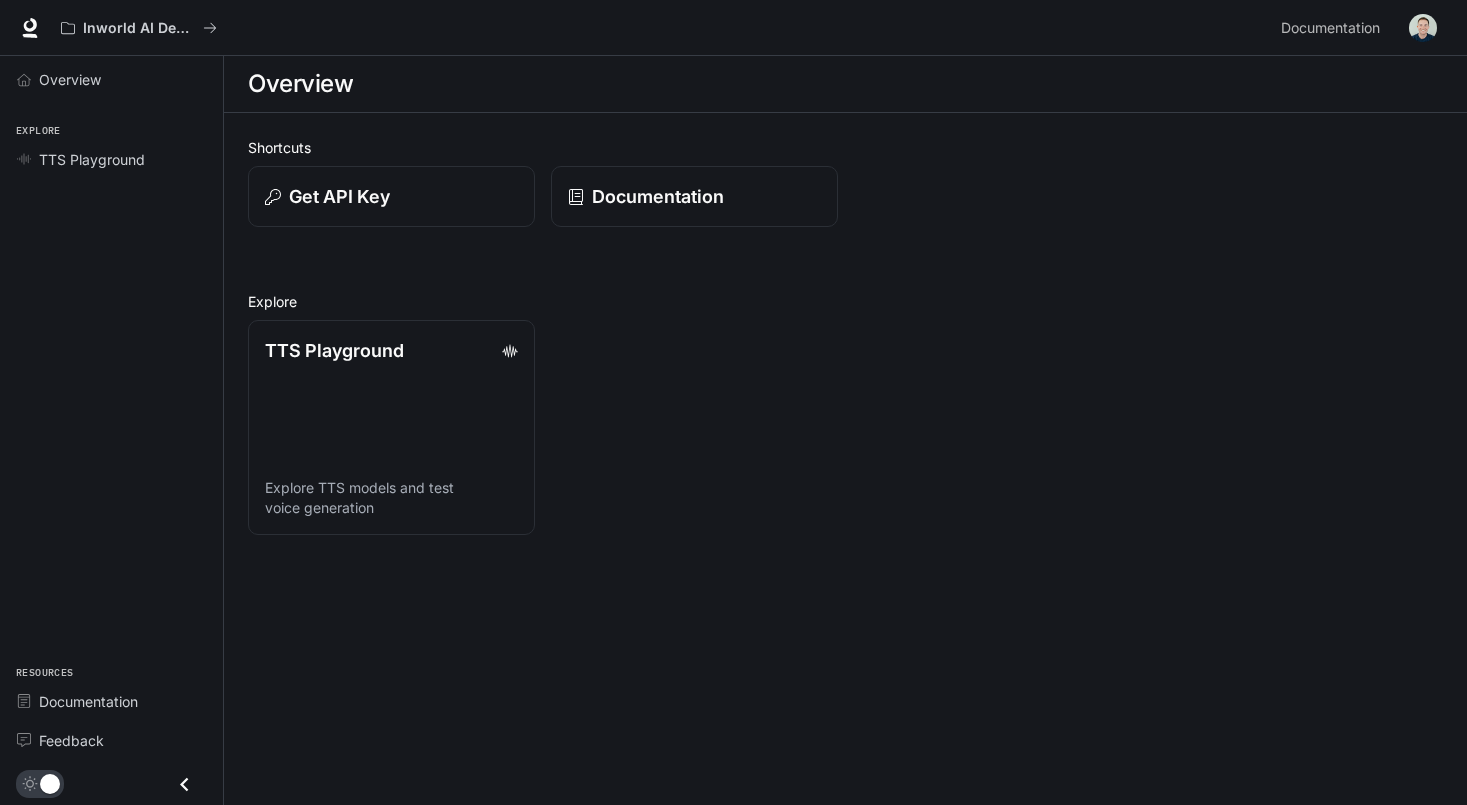 click on "Overview Explore TTS Playground Resources Documentation Feedback" at bounding box center (111, 430) 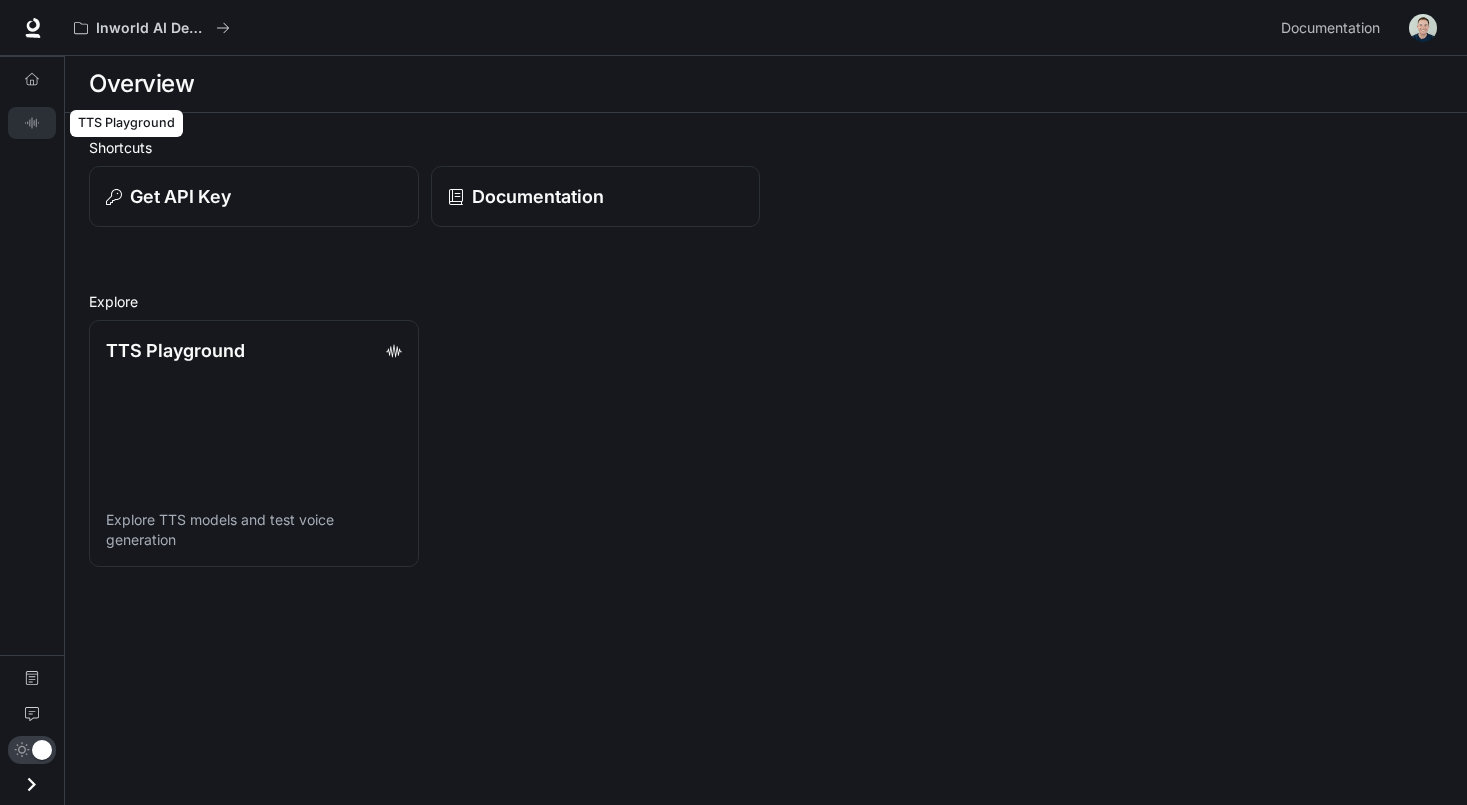 click 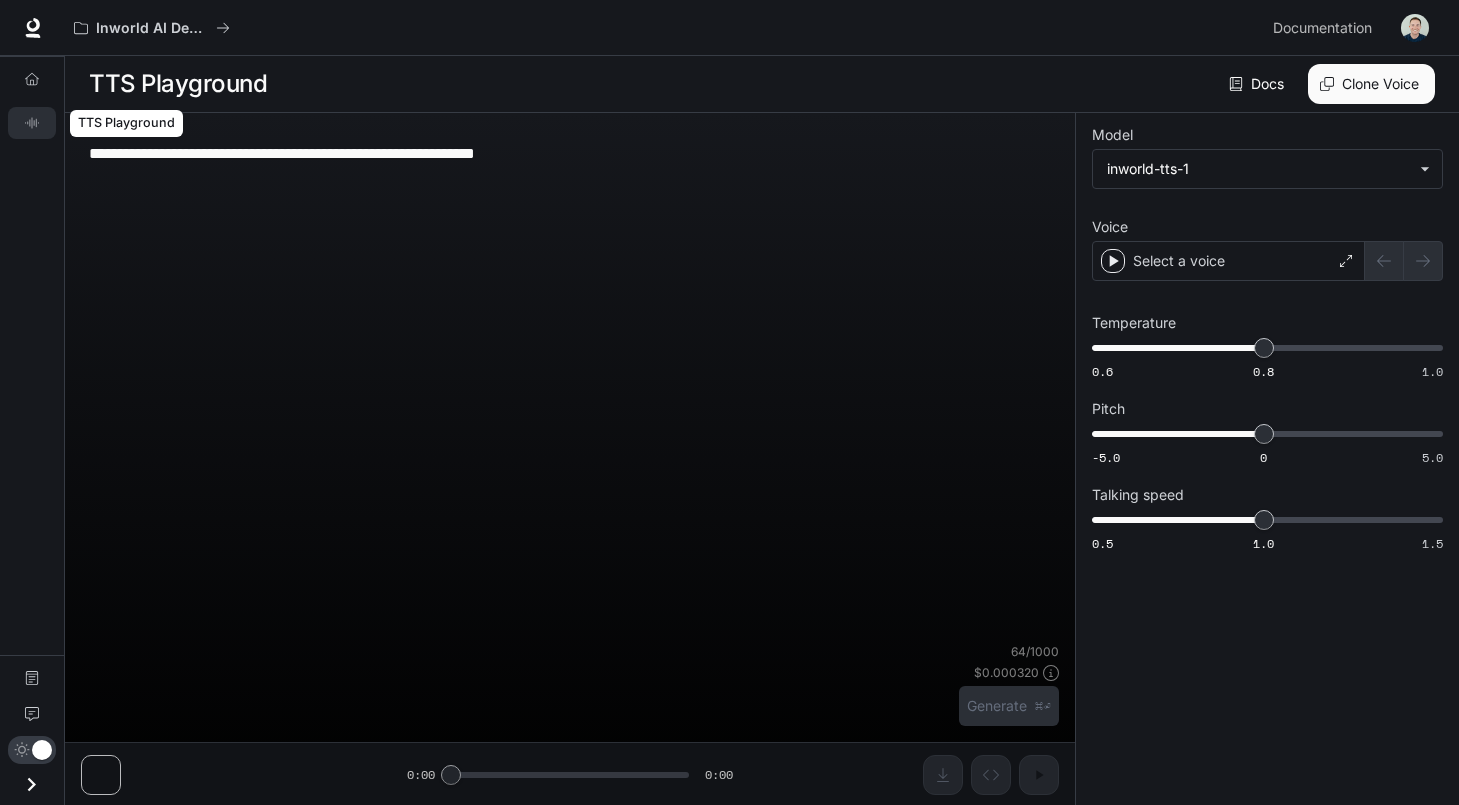 type on "**********" 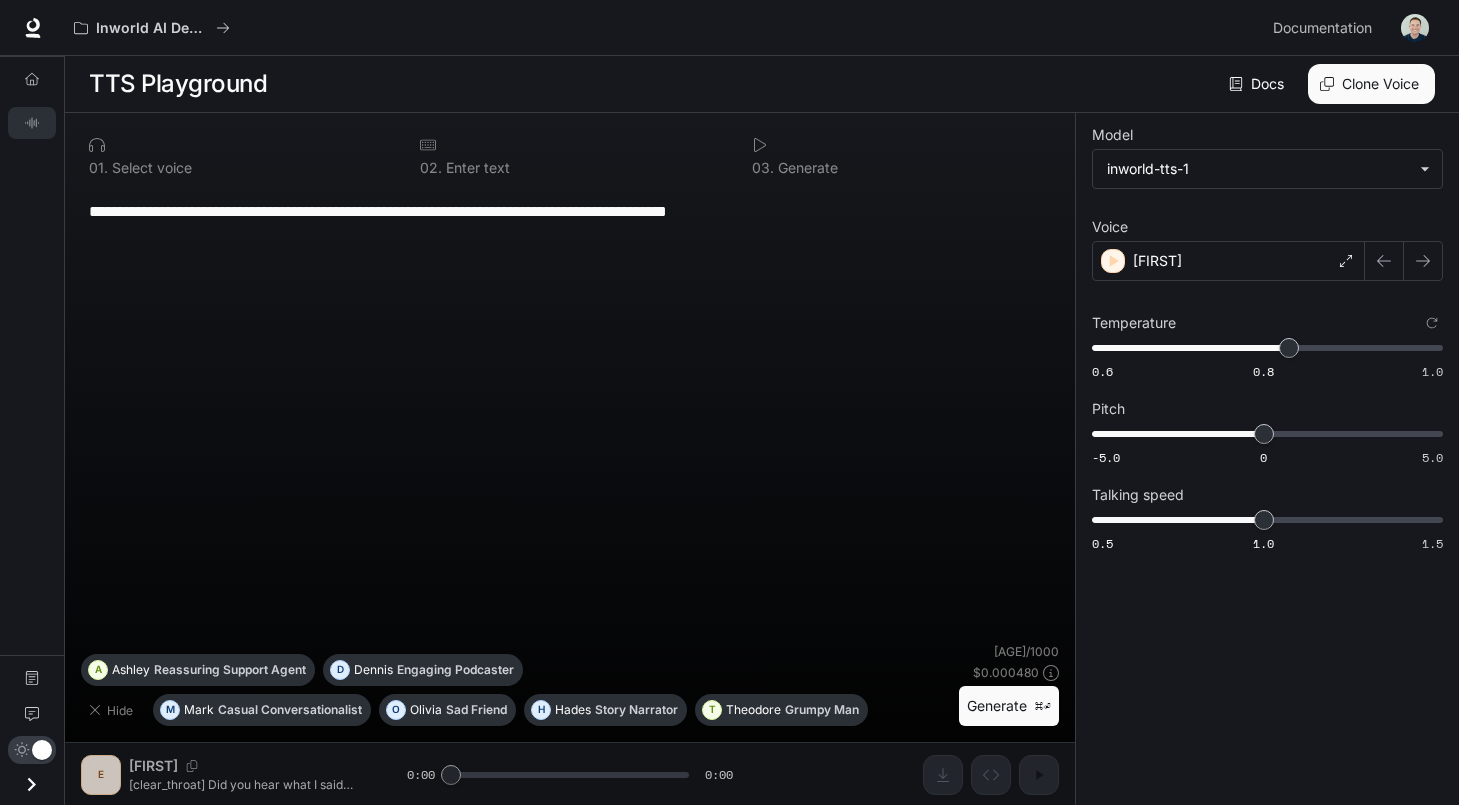 click at bounding box center (1415, 28) 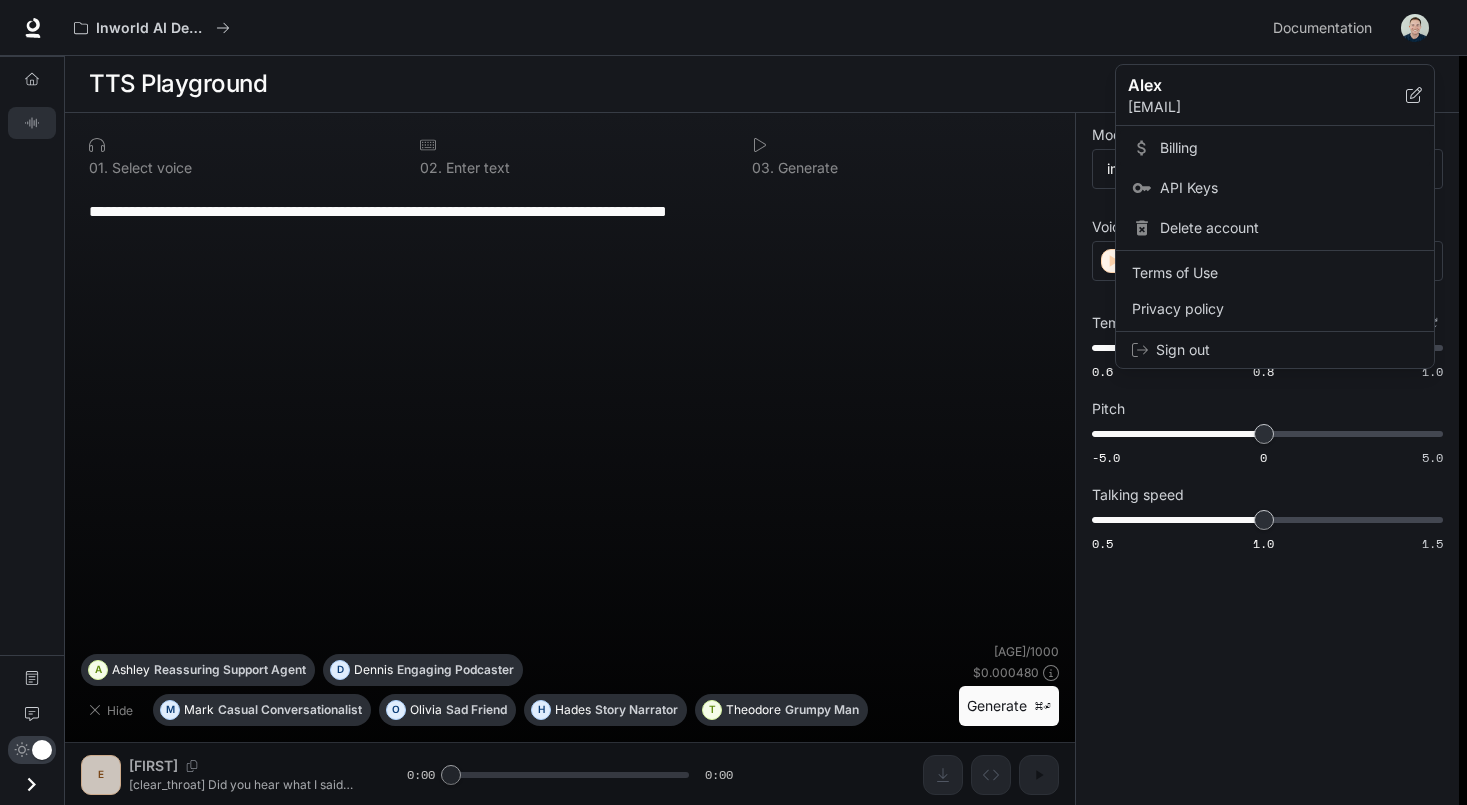click on "Billing" at bounding box center [1289, 148] 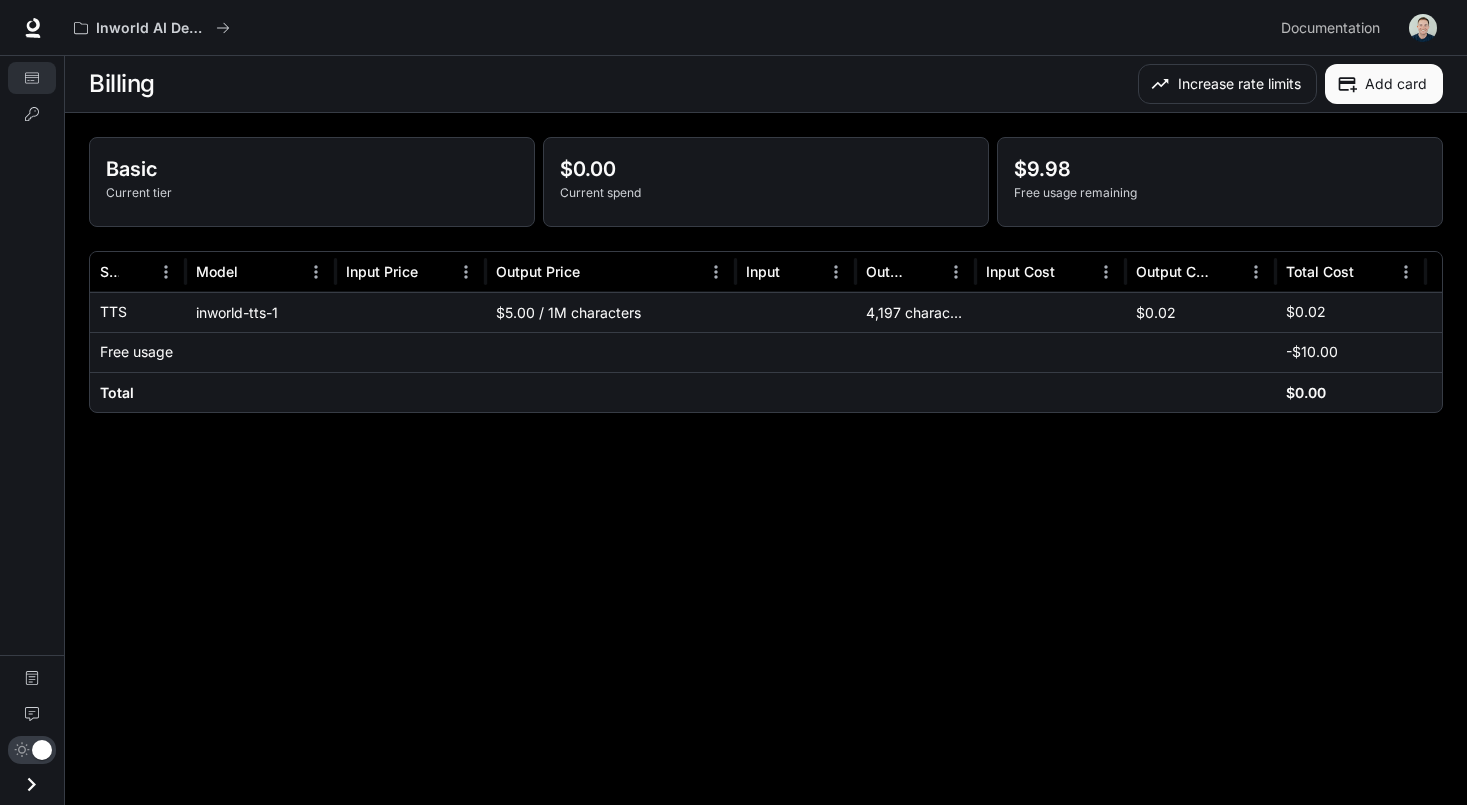 click on "Add card" at bounding box center (1384, 84) 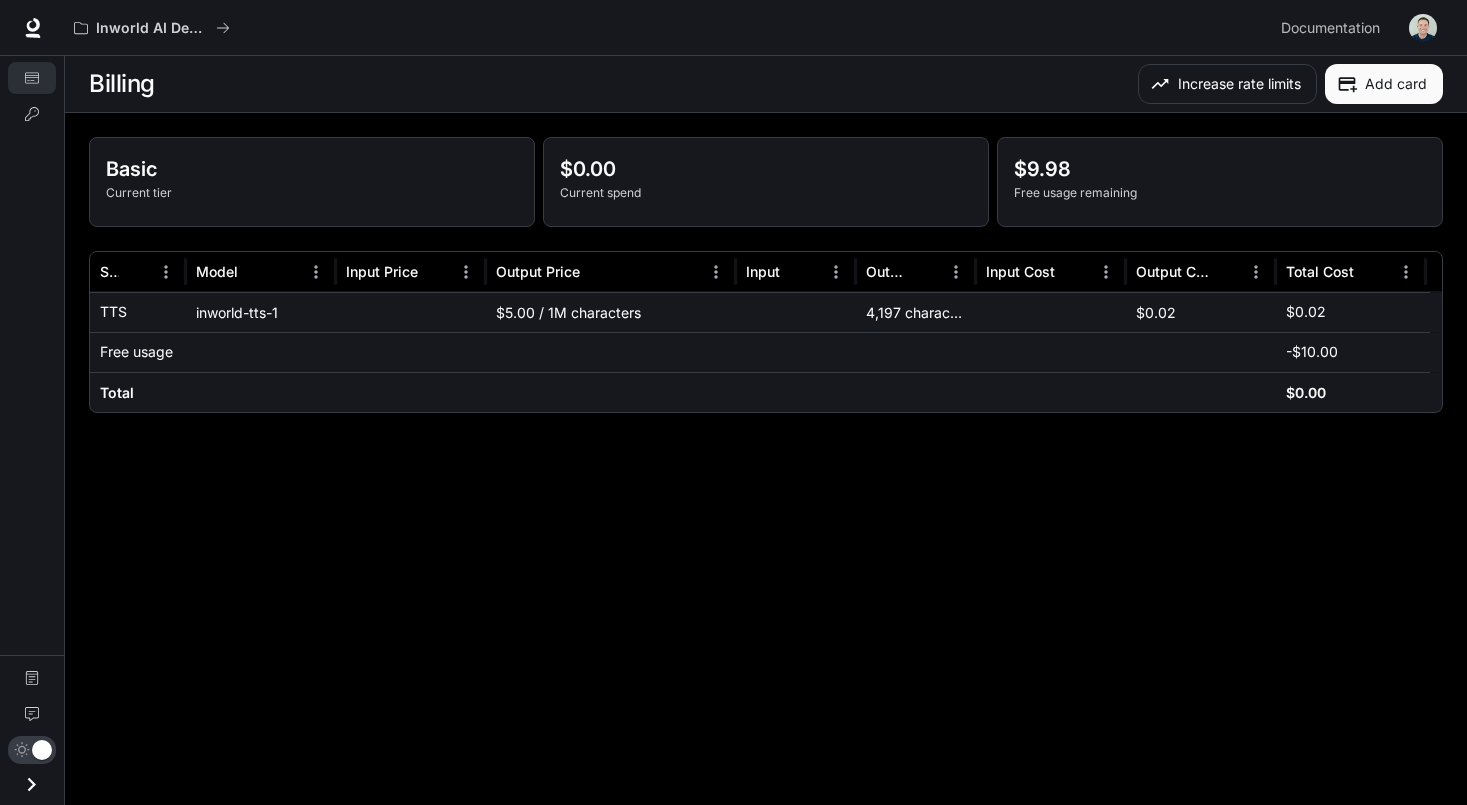 scroll, scrollTop: 0, scrollLeft: 0, axis: both 